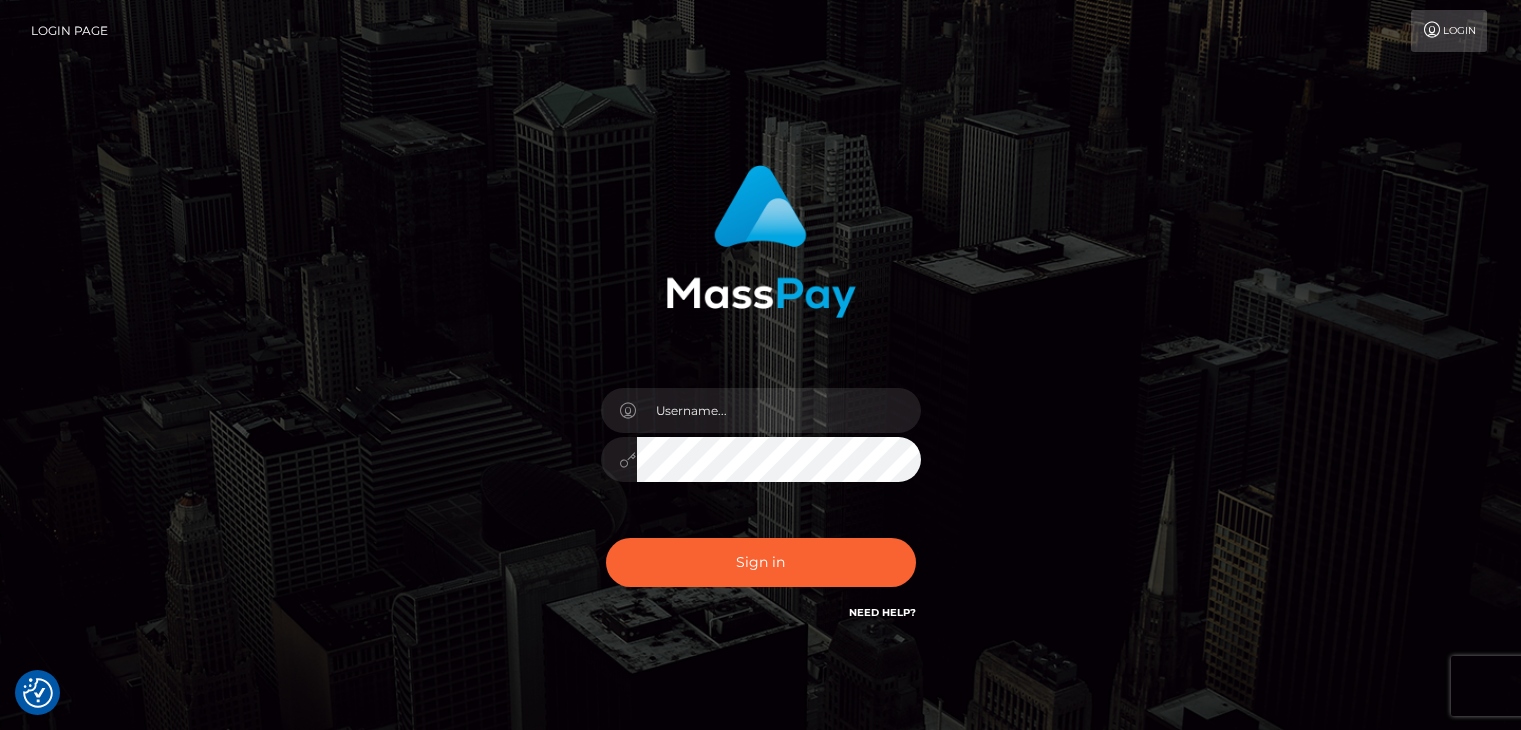 scroll, scrollTop: 0, scrollLeft: 0, axis: both 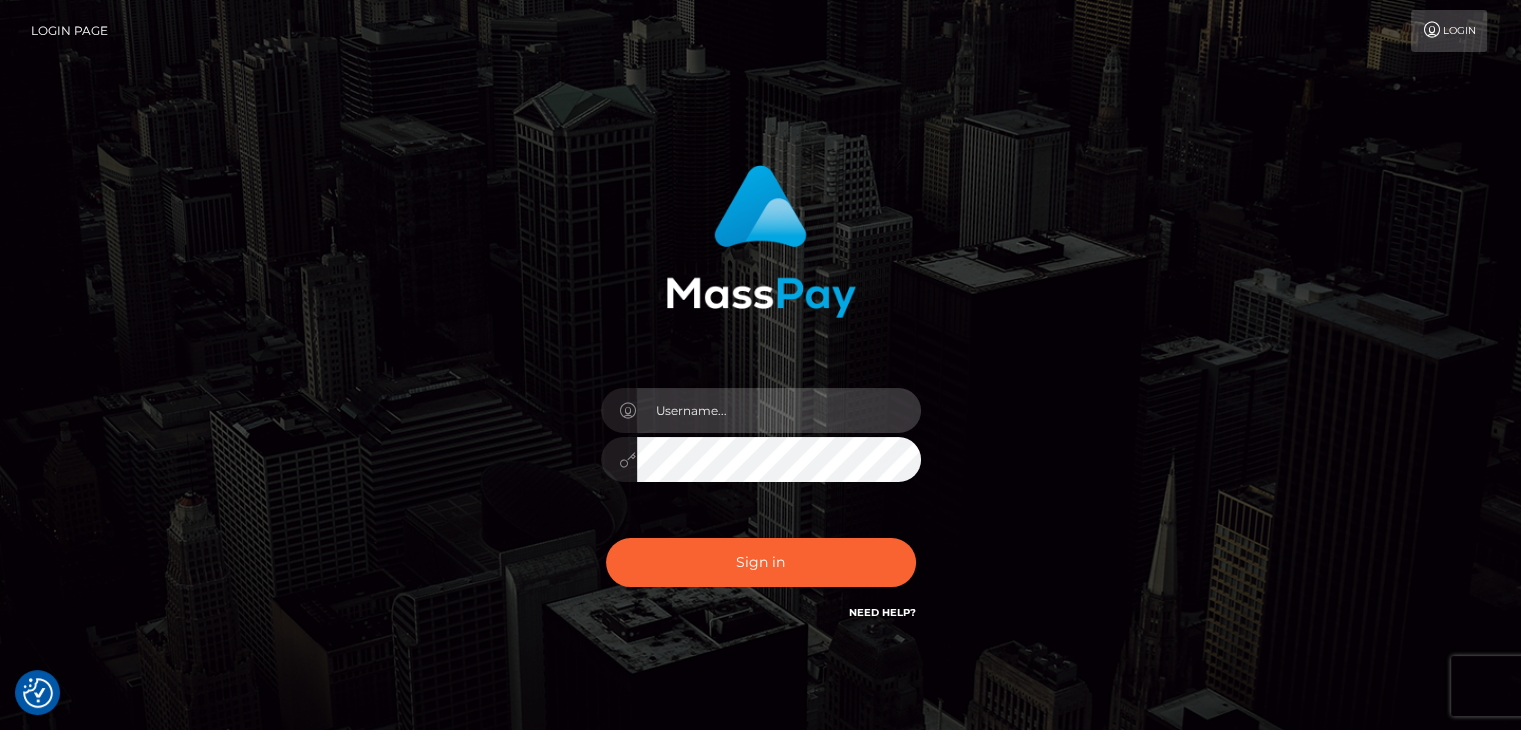 type on "[FIRST]" 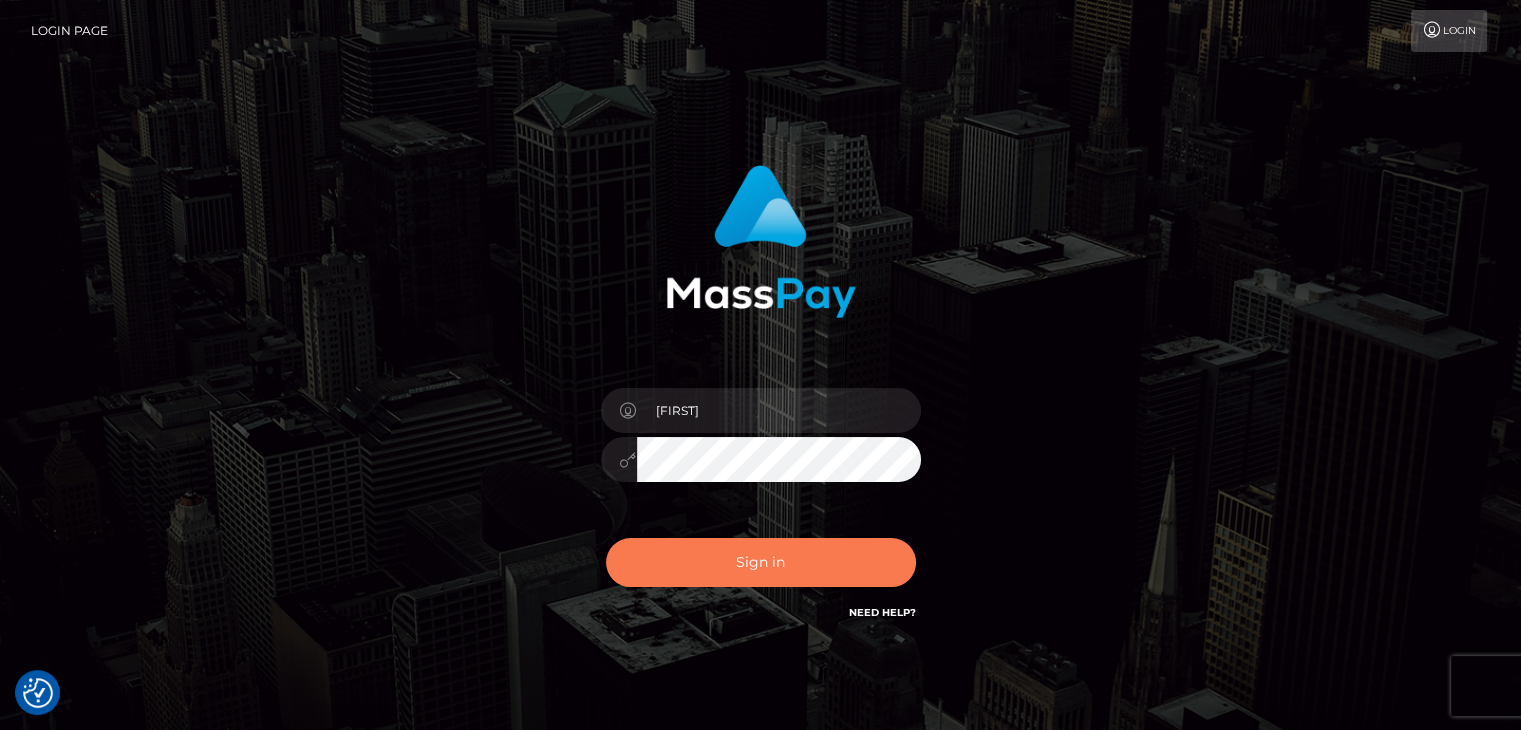 click on "Sign in" at bounding box center (761, 562) 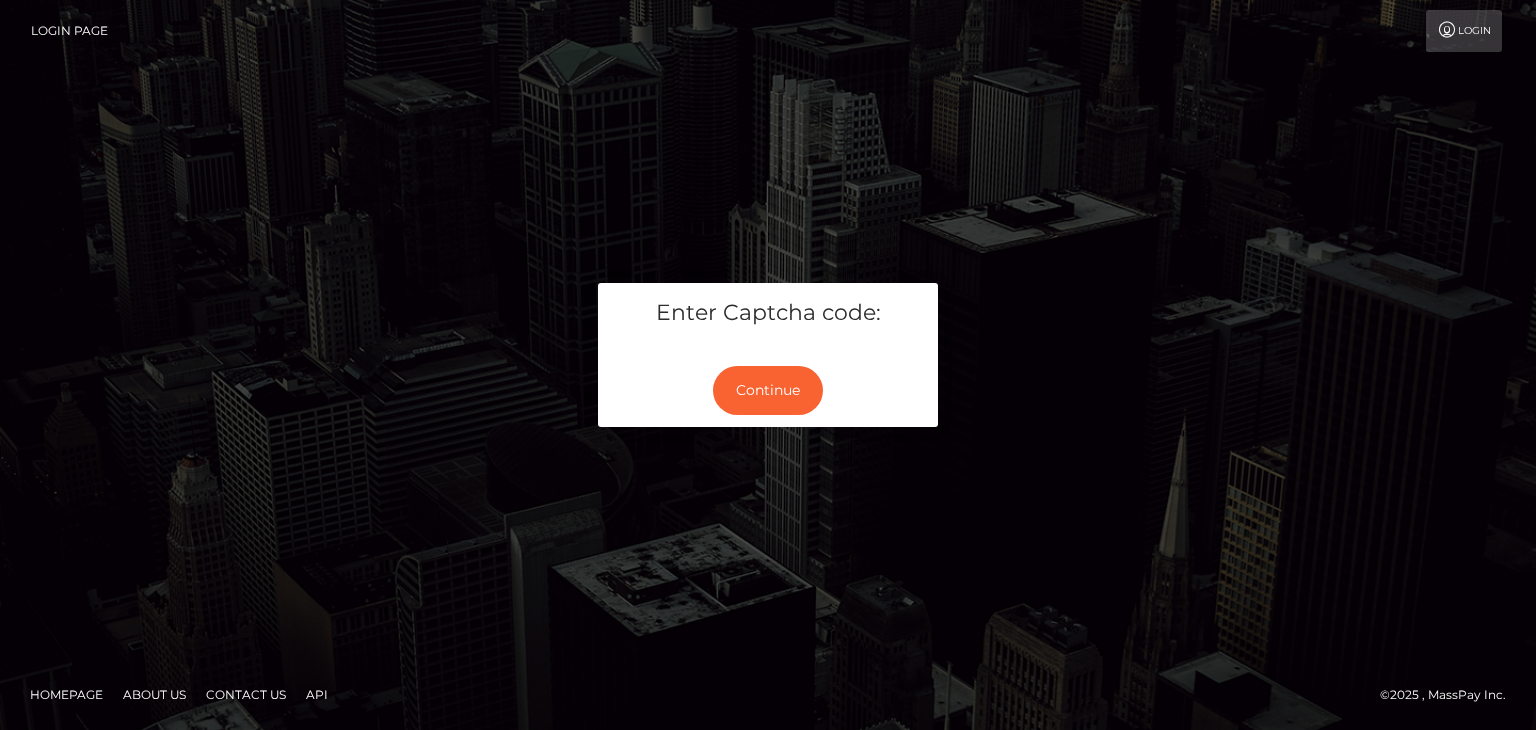 scroll, scrollTop: 0, scrollLeft: 0, axis: both 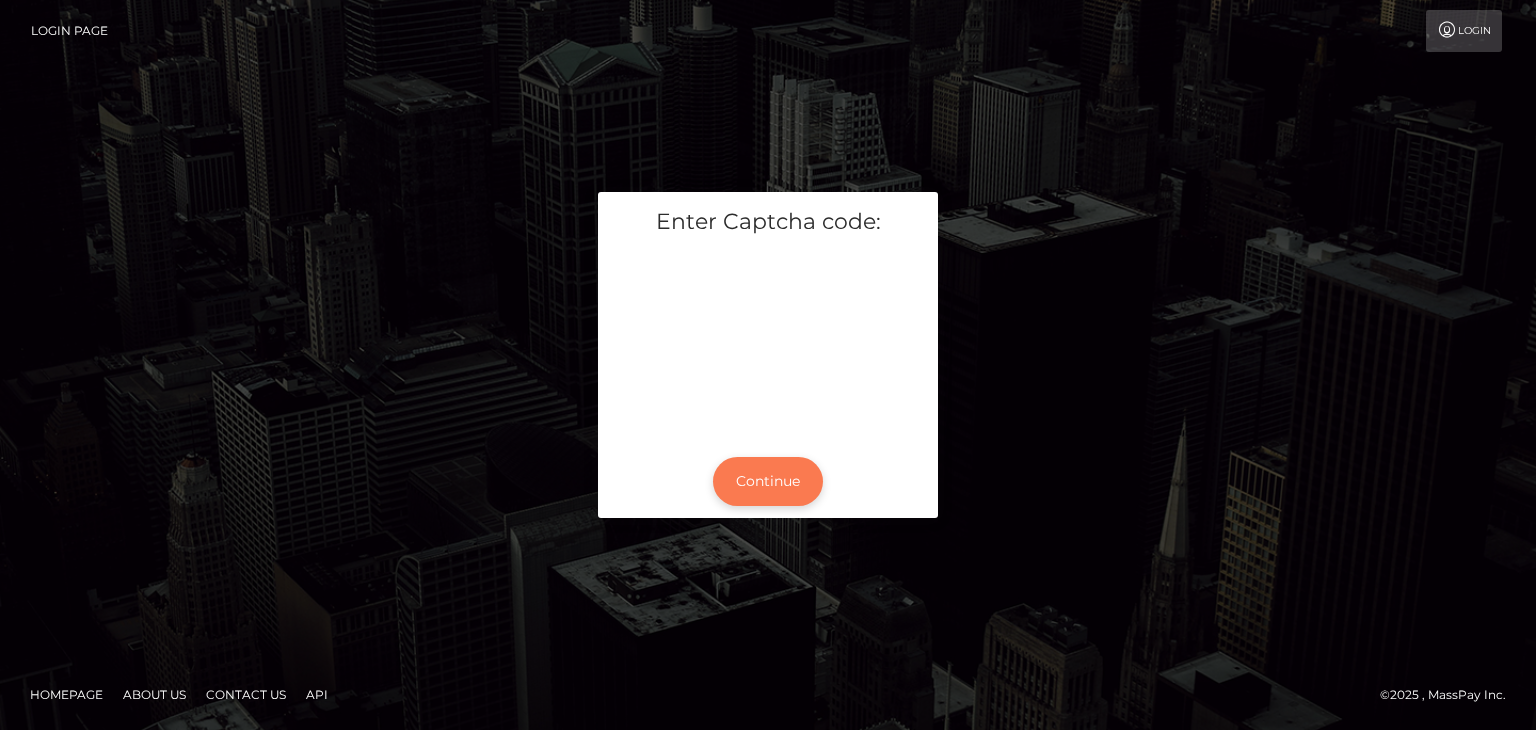 click on "Continue" at bounding box center (768, 481) 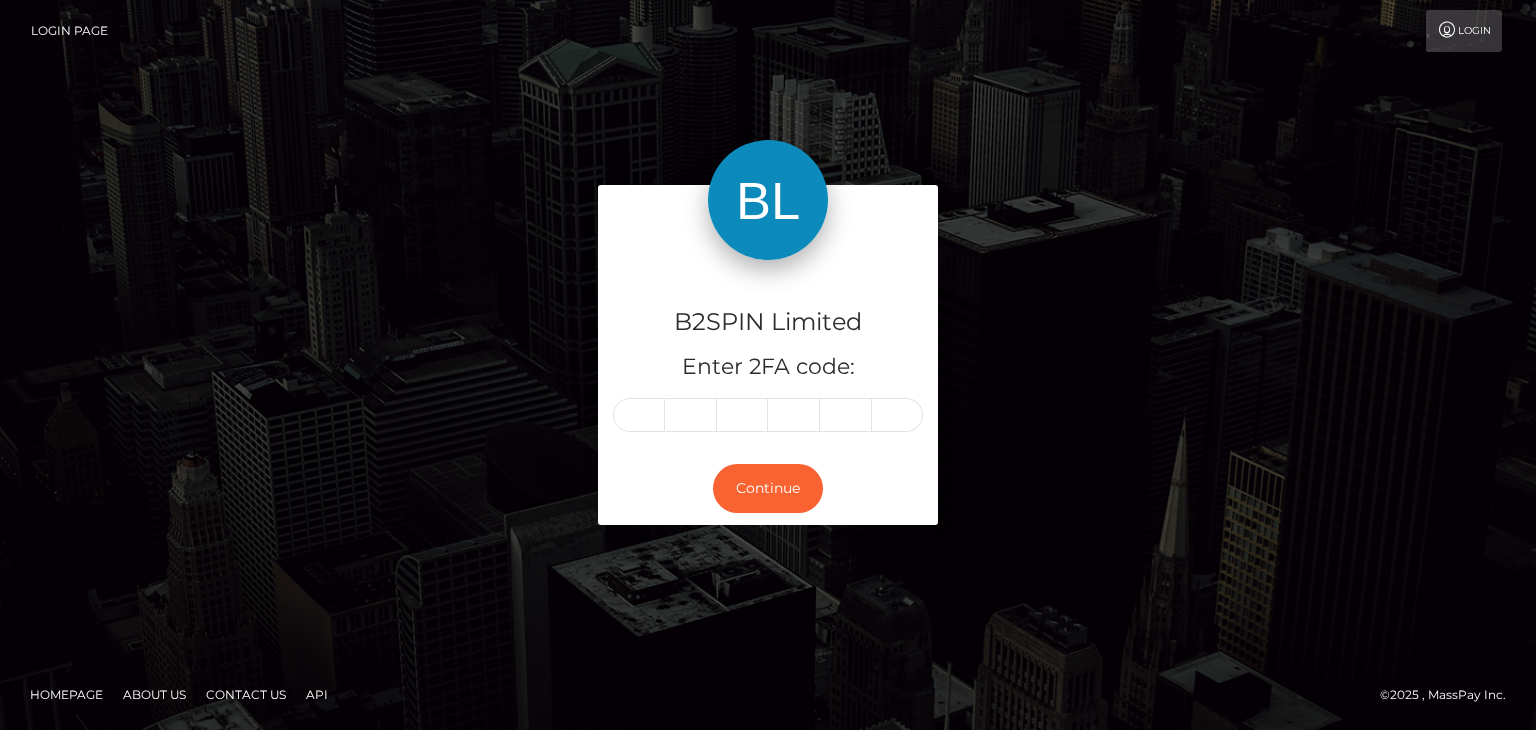 scroll, scrollTop: 0, scrollLeft: 0, axis: both 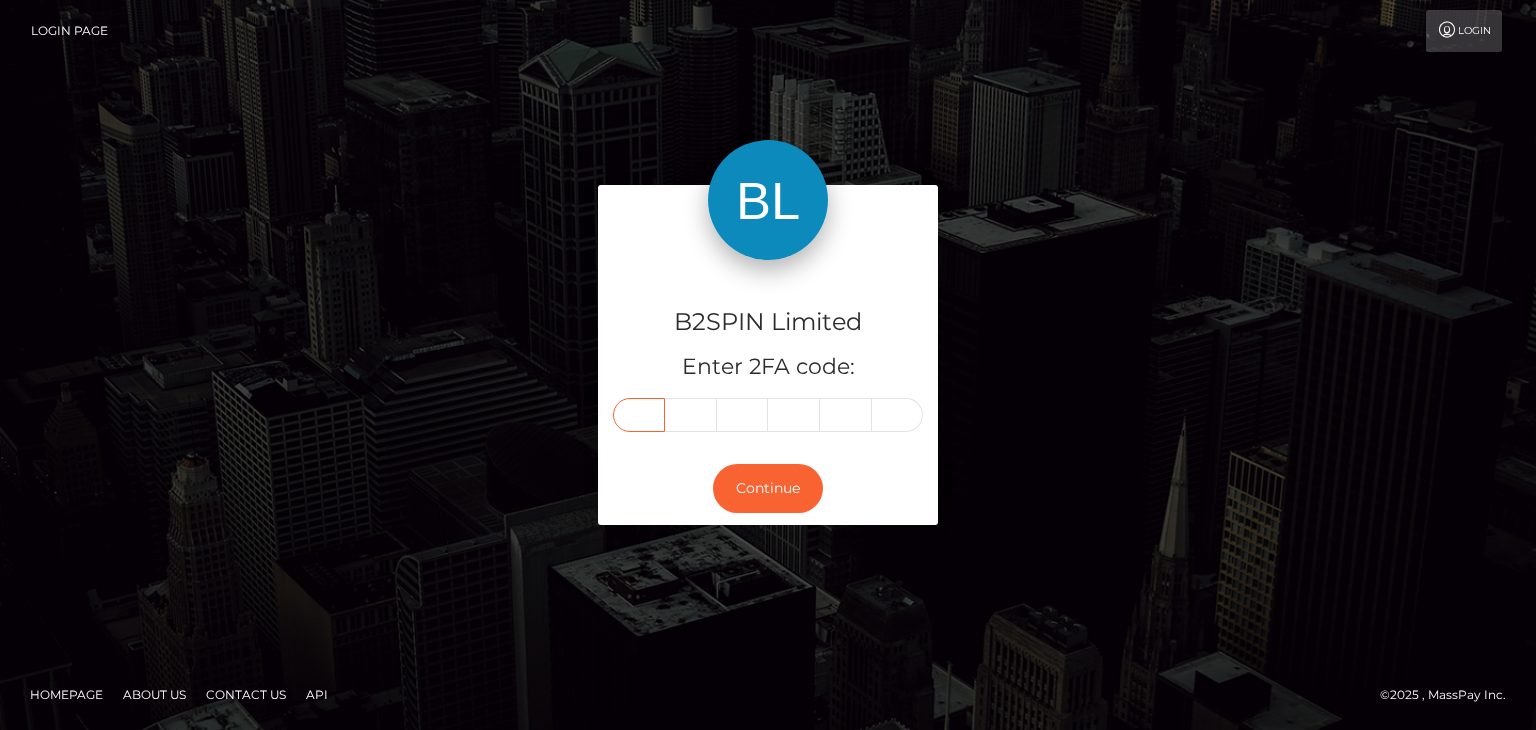 click at bounding box center (639, 415) 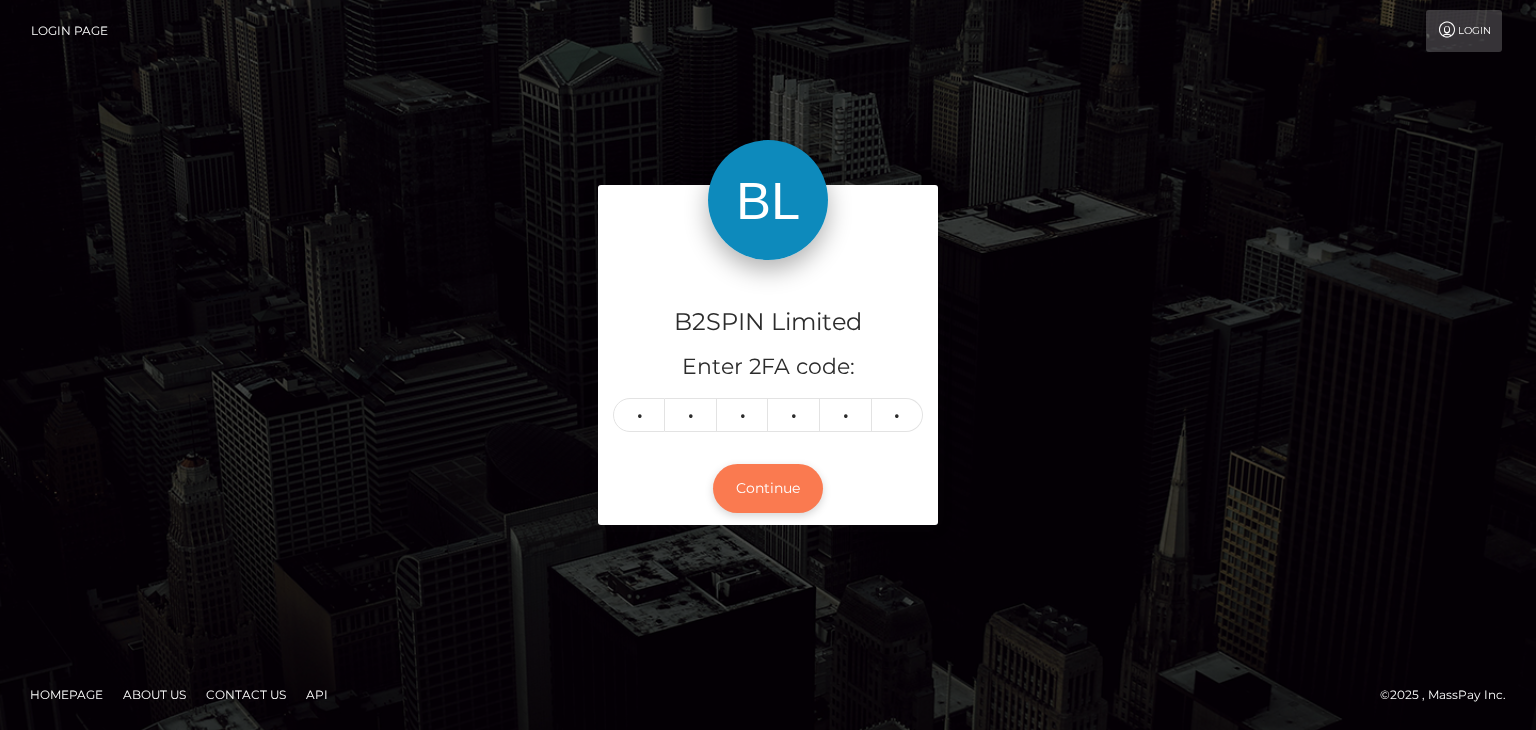 click on "Continue" at bounding box center (768, 488) 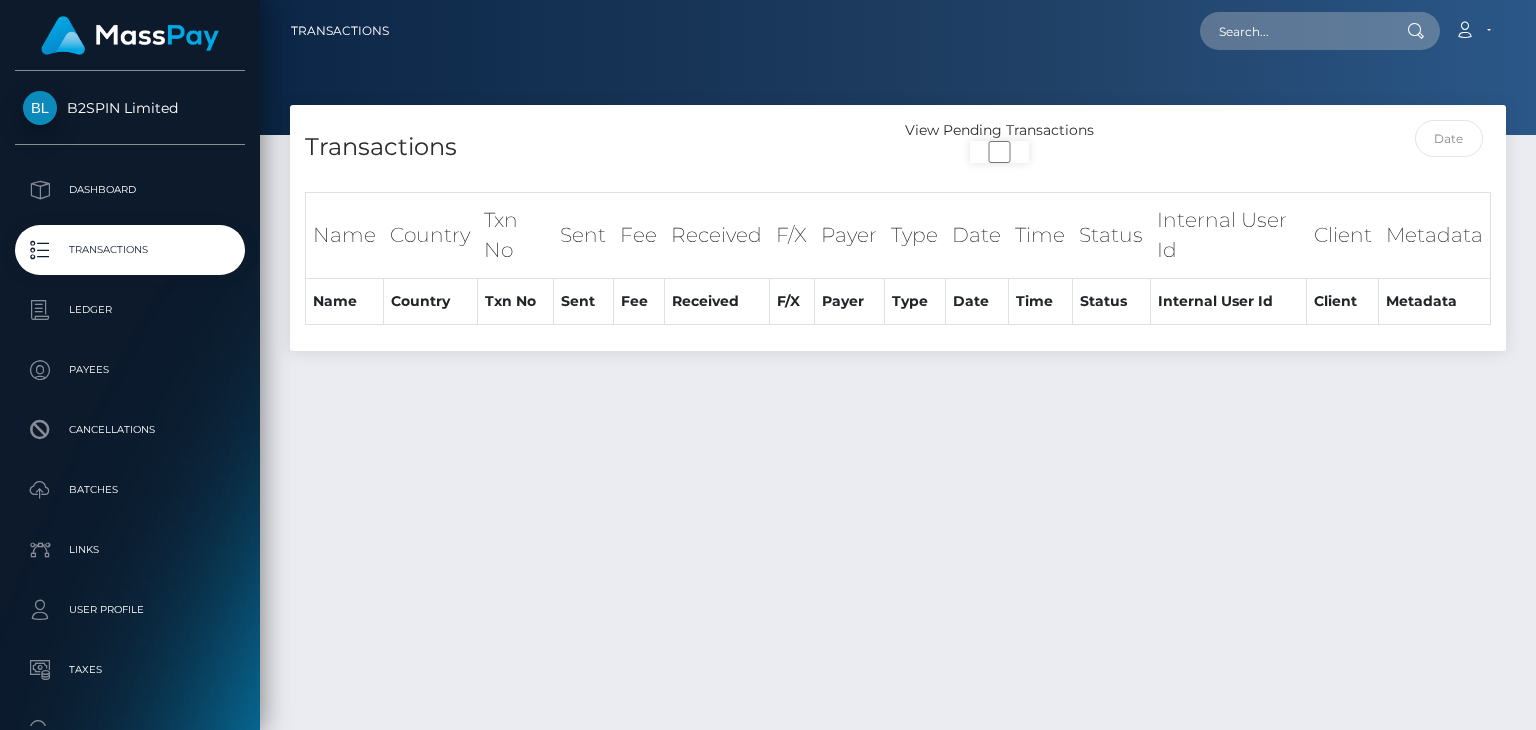 scroll, scrollTop: 0, scrollLeft: 0, axis: both 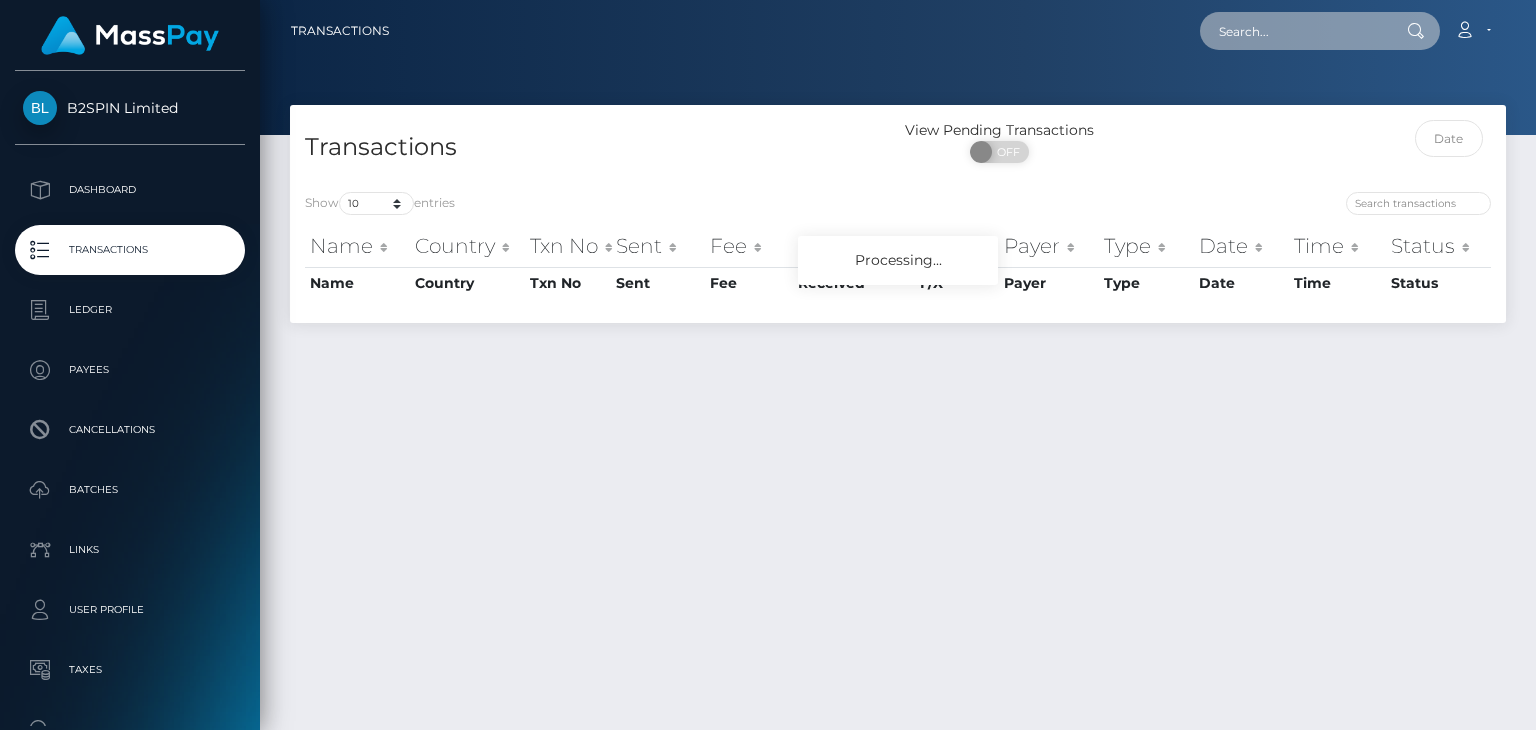 click at bounding box center (1294, 31) 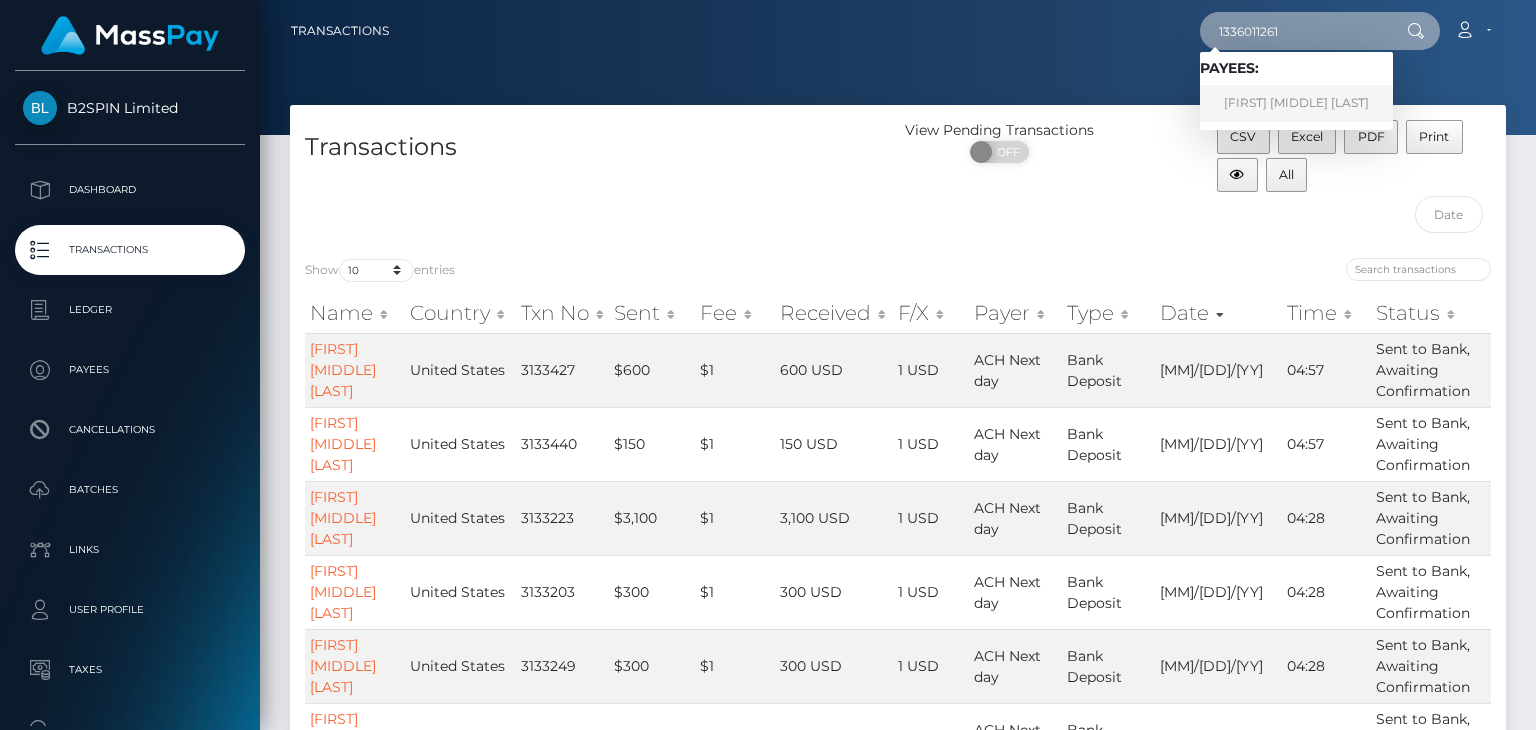 type on "1336011261" 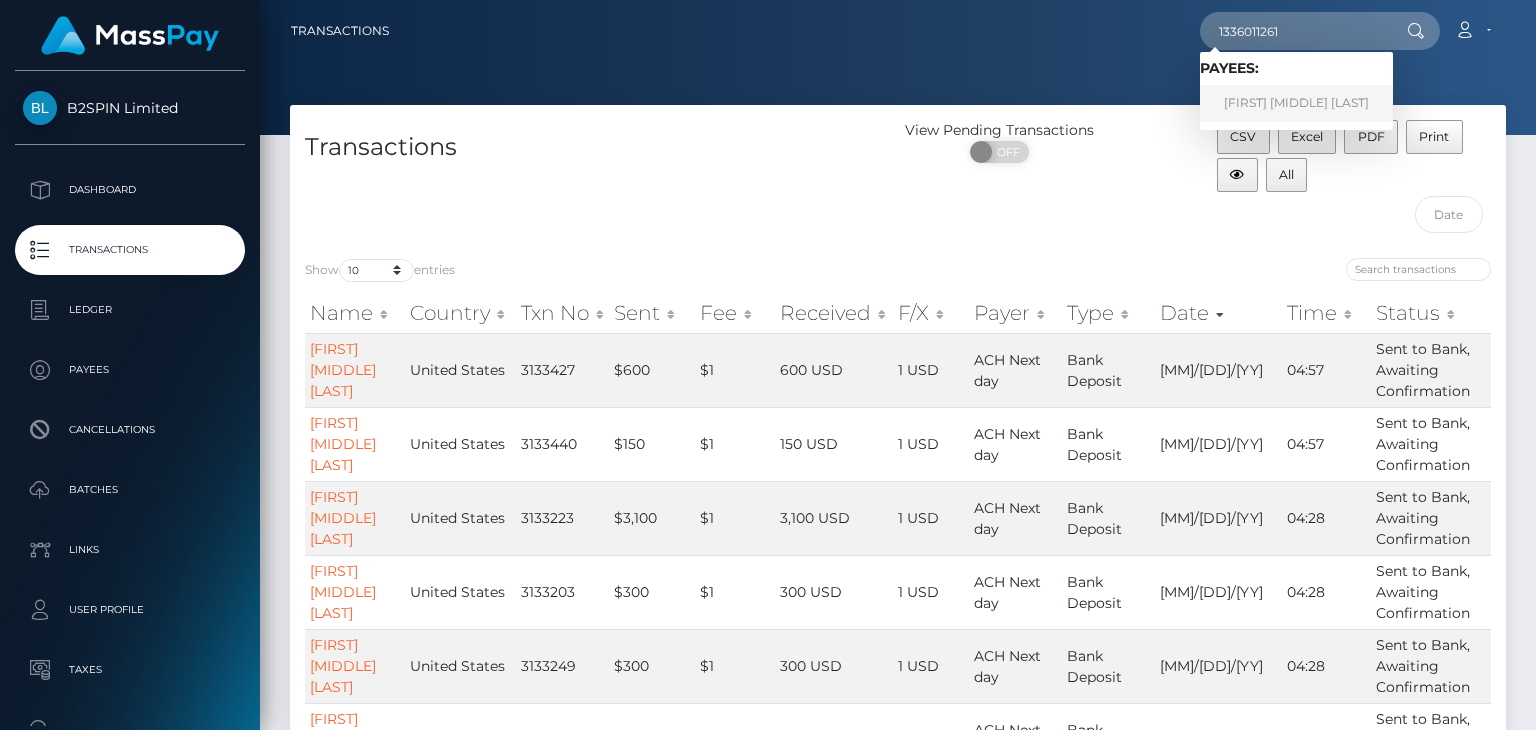 click on "[FIRST] [MIDDLE] [LAST]" at bounding box center (1296, 103) 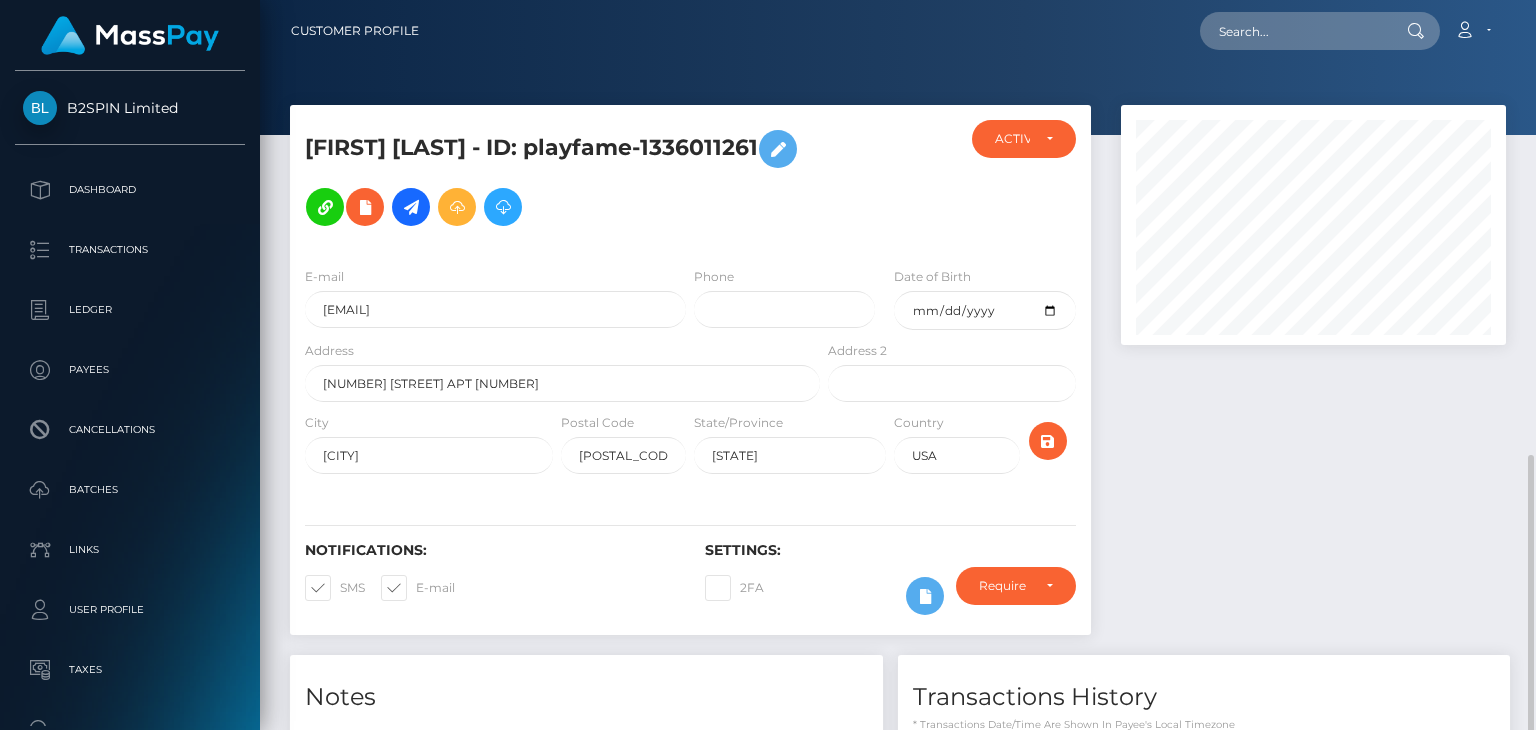 scroll, scrollTop: 0, scrollLeft: 0, axis: both 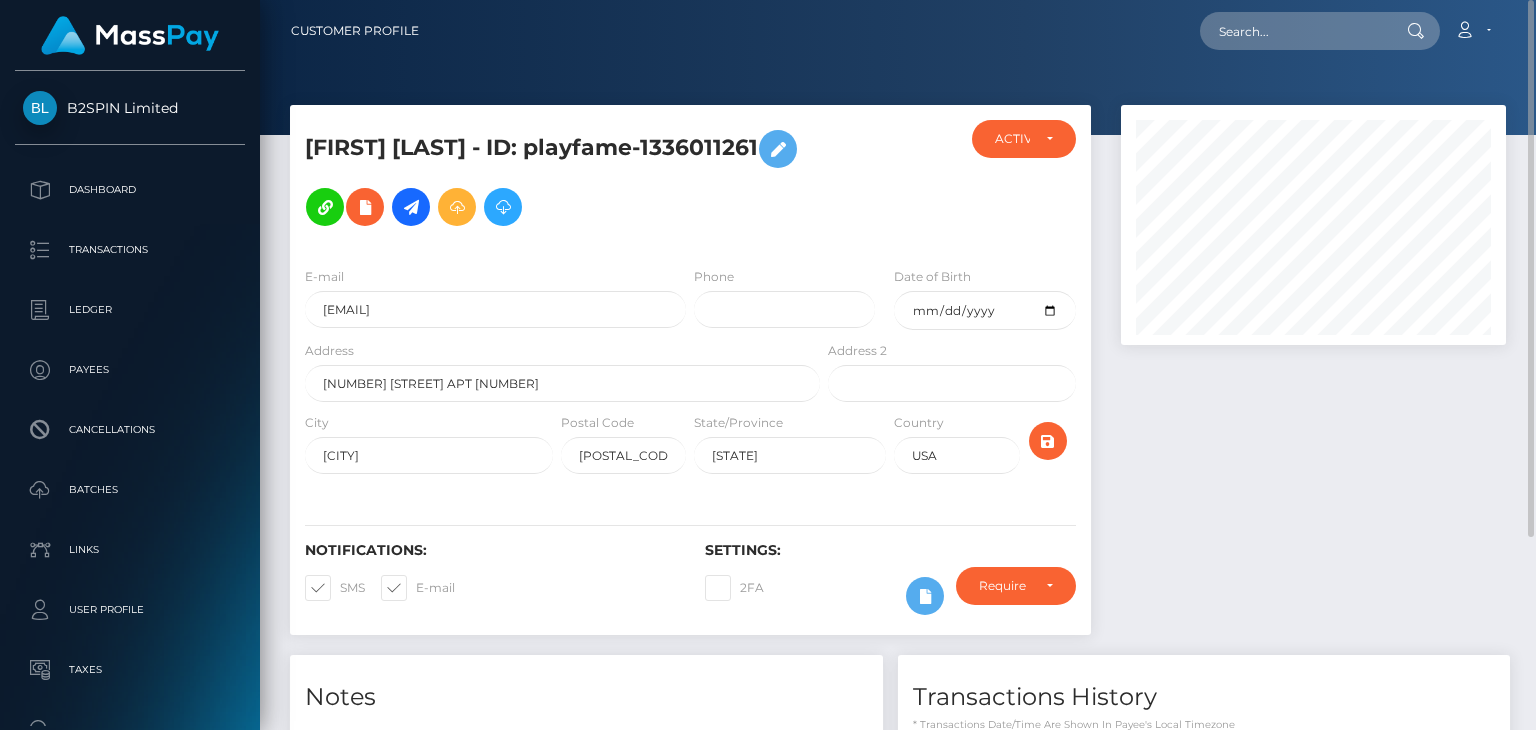 click at bounding box center (1313, 380) 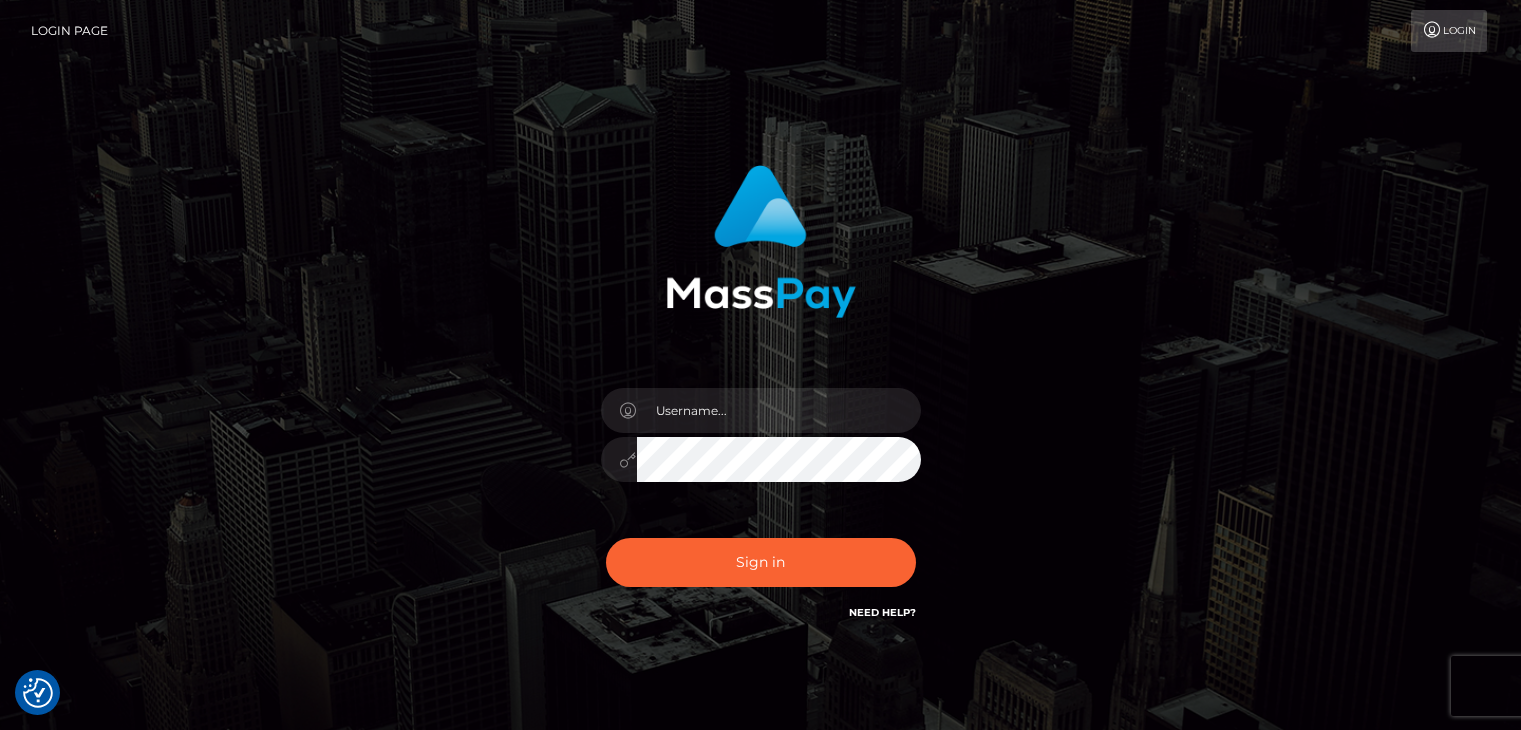 scroll, scrollTop: 0, scrollLeft: 0, axis: both 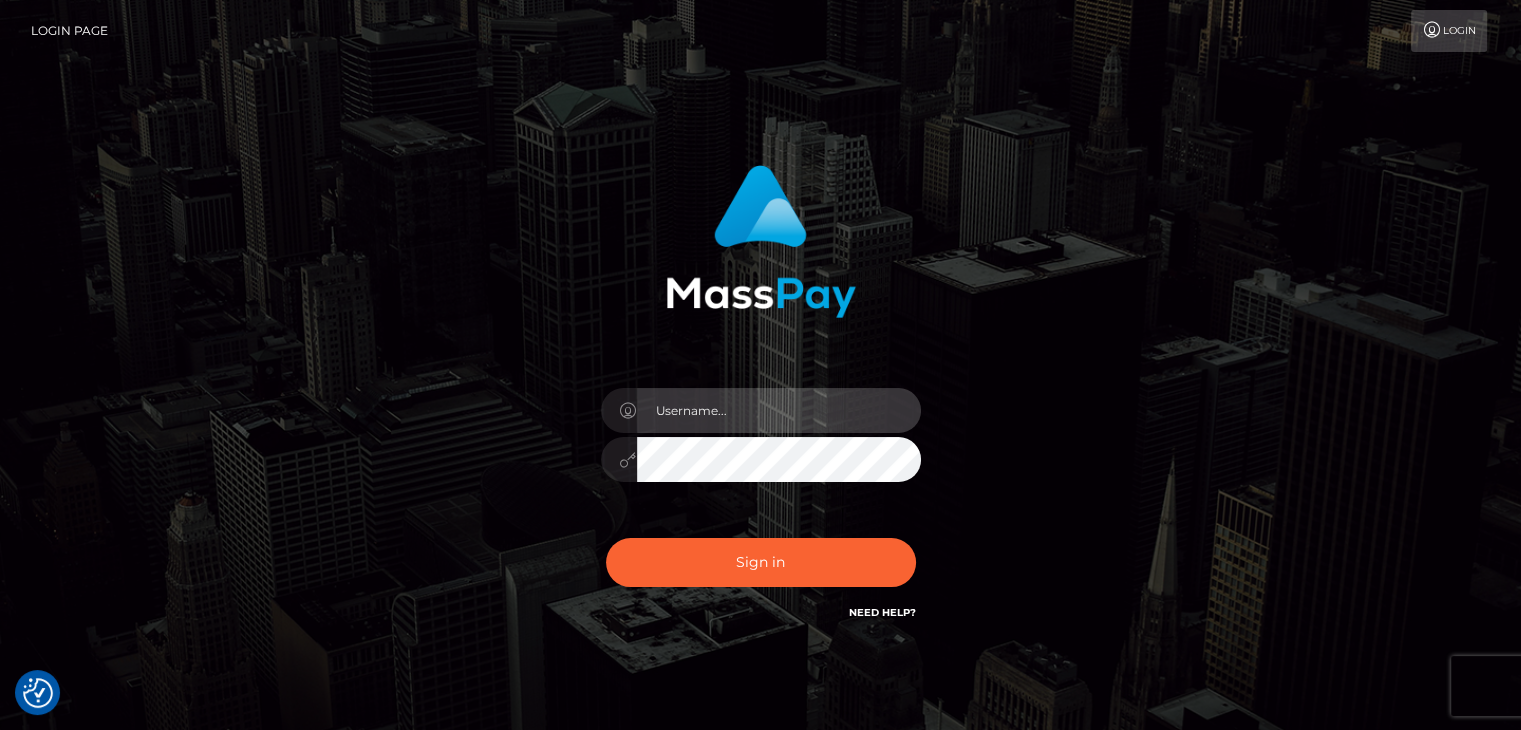 drag, startPoint x: 682, startPoint y: 421, endPoint x: 732, endPoint y: 431, distance: 50.990196 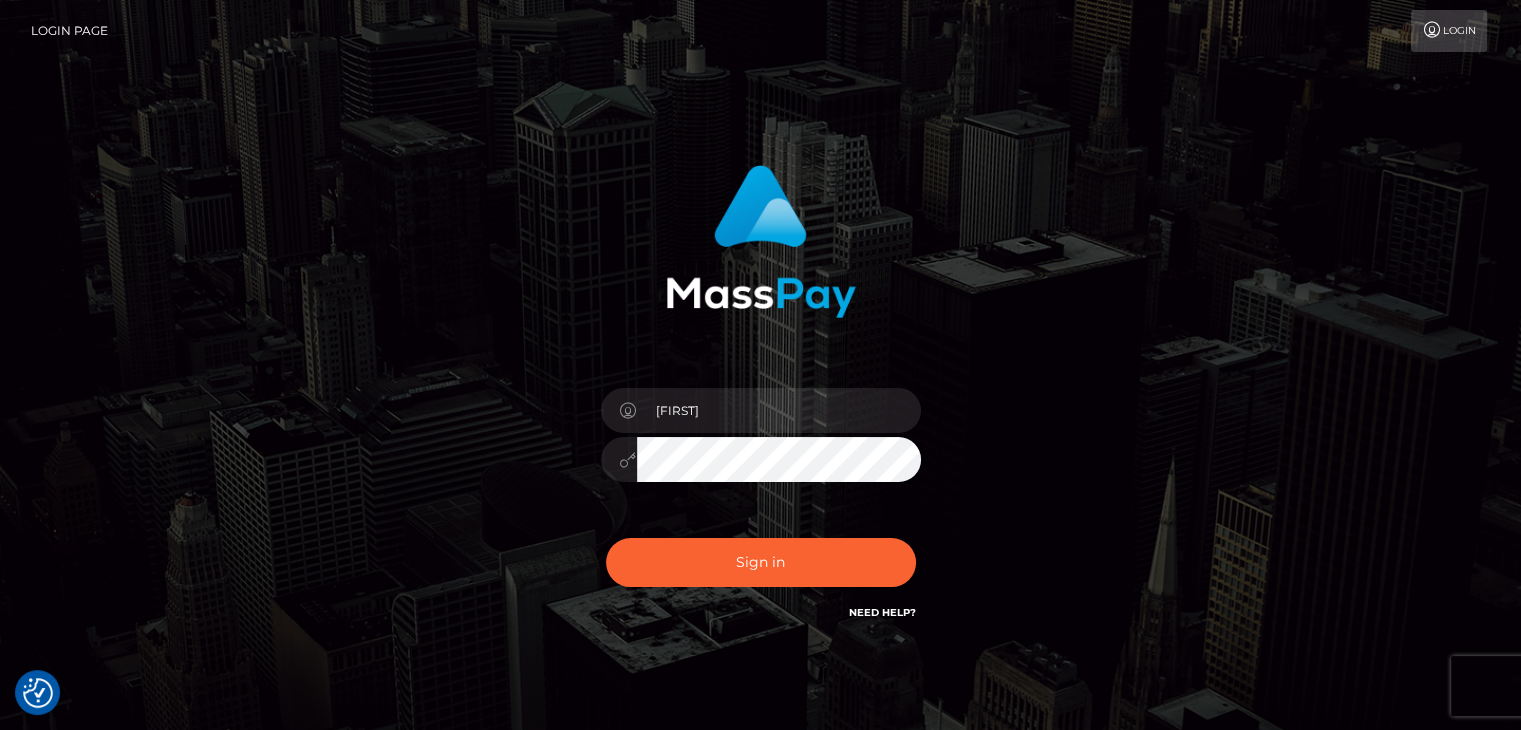 click on "Sign in
Need
Help?" at bounding box center [761, 570] 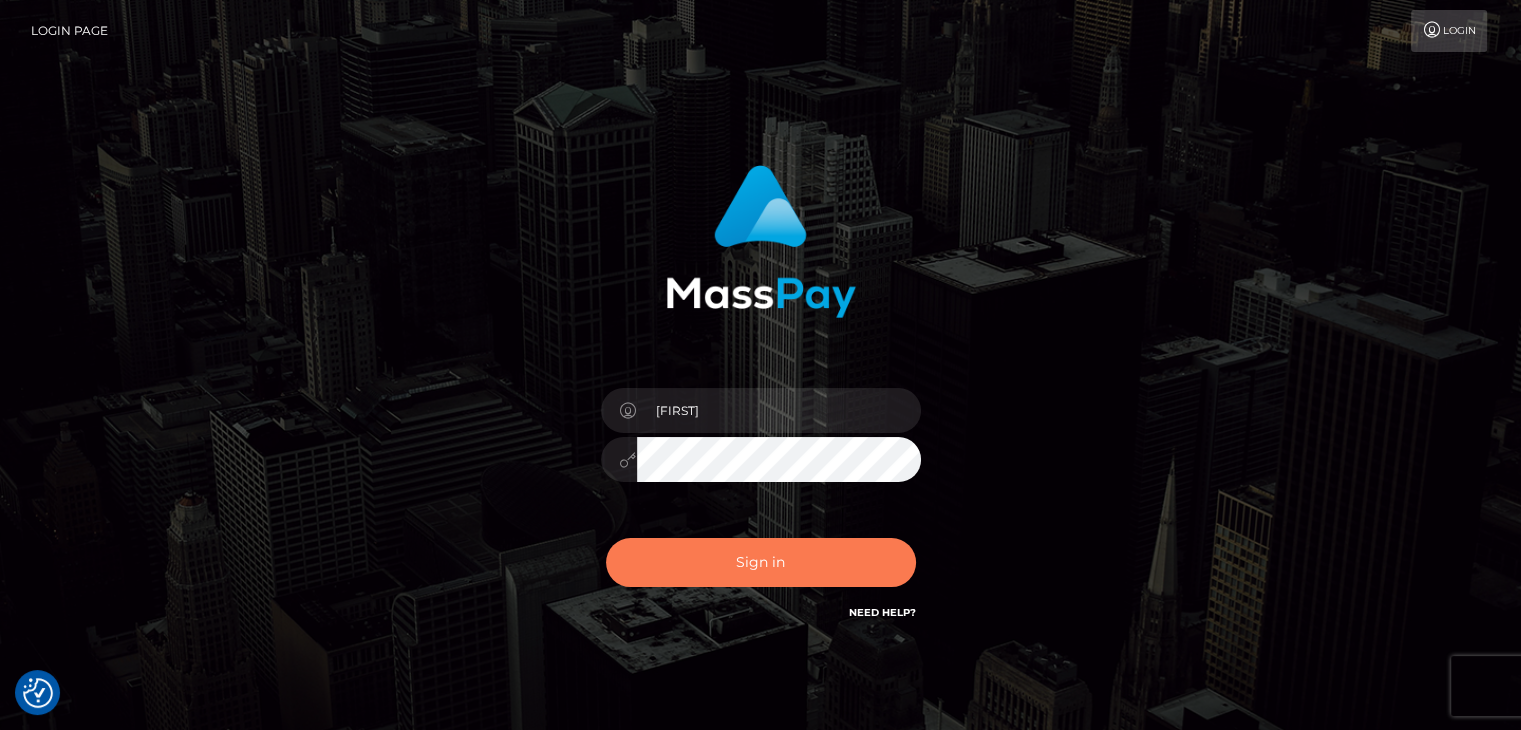click on "Sign in" at bounding box center (761, 562) 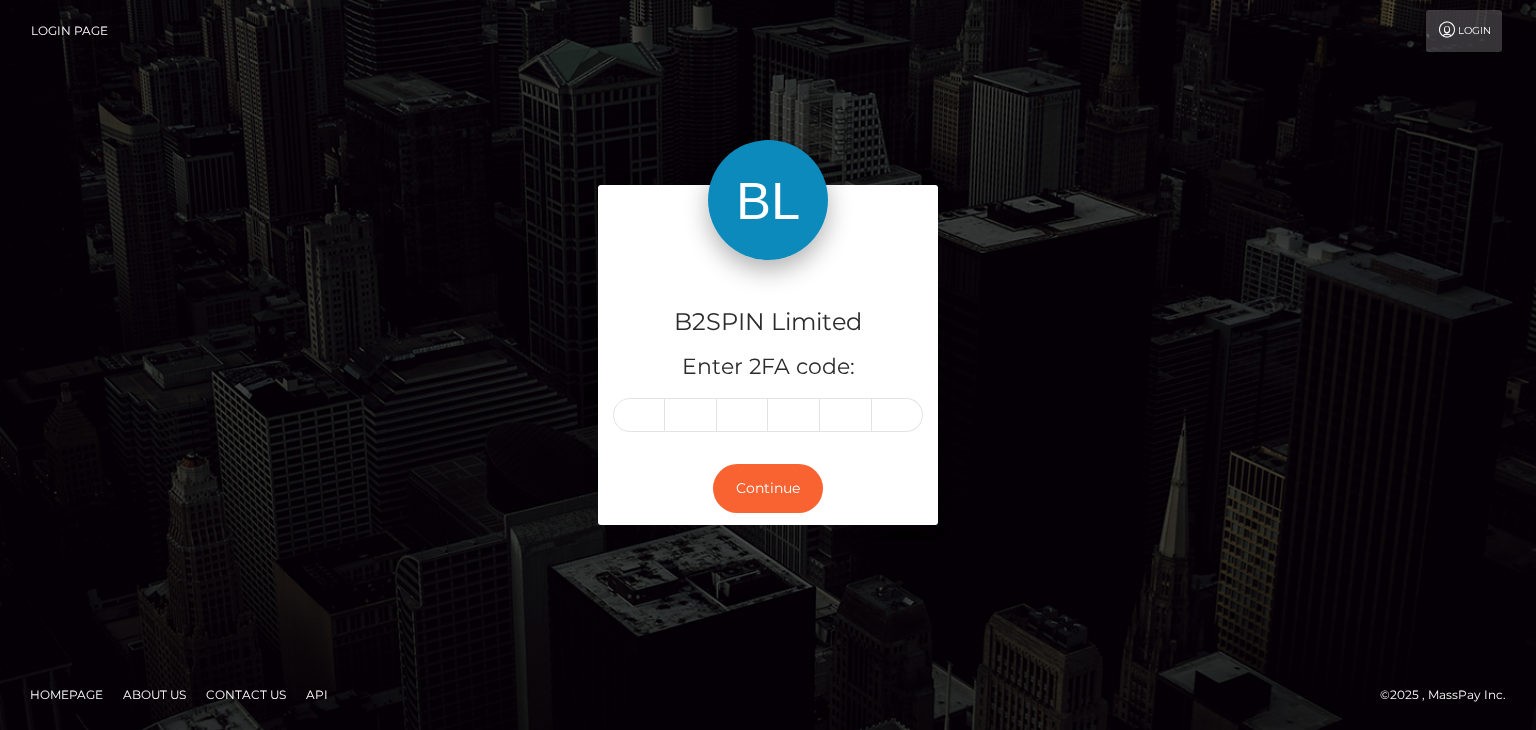 scroll, scrollTop: 0, scrollLeft: 0, axis: both 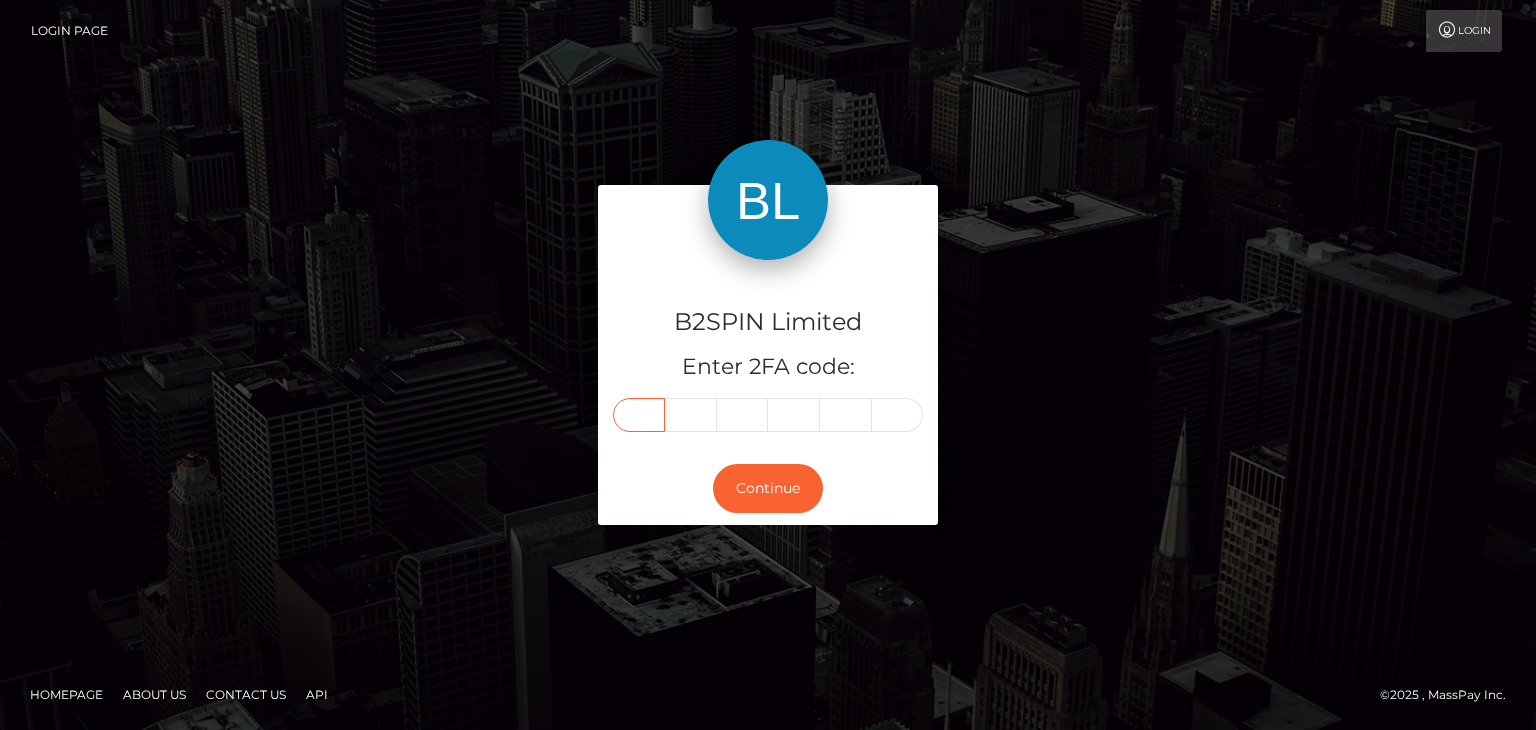 click at bounding box center (639, 415) 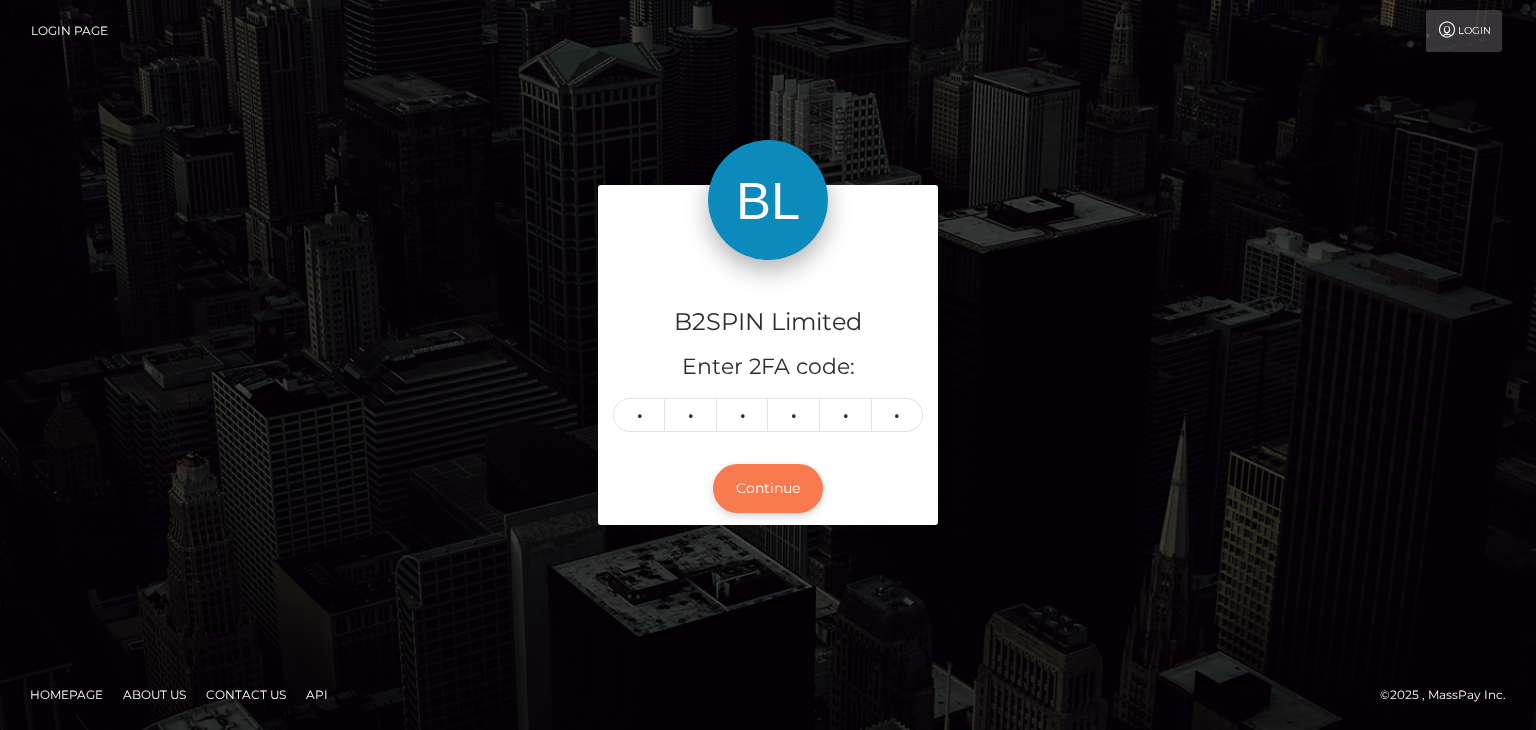 click on "Continue" at bounding box center [768, 488] 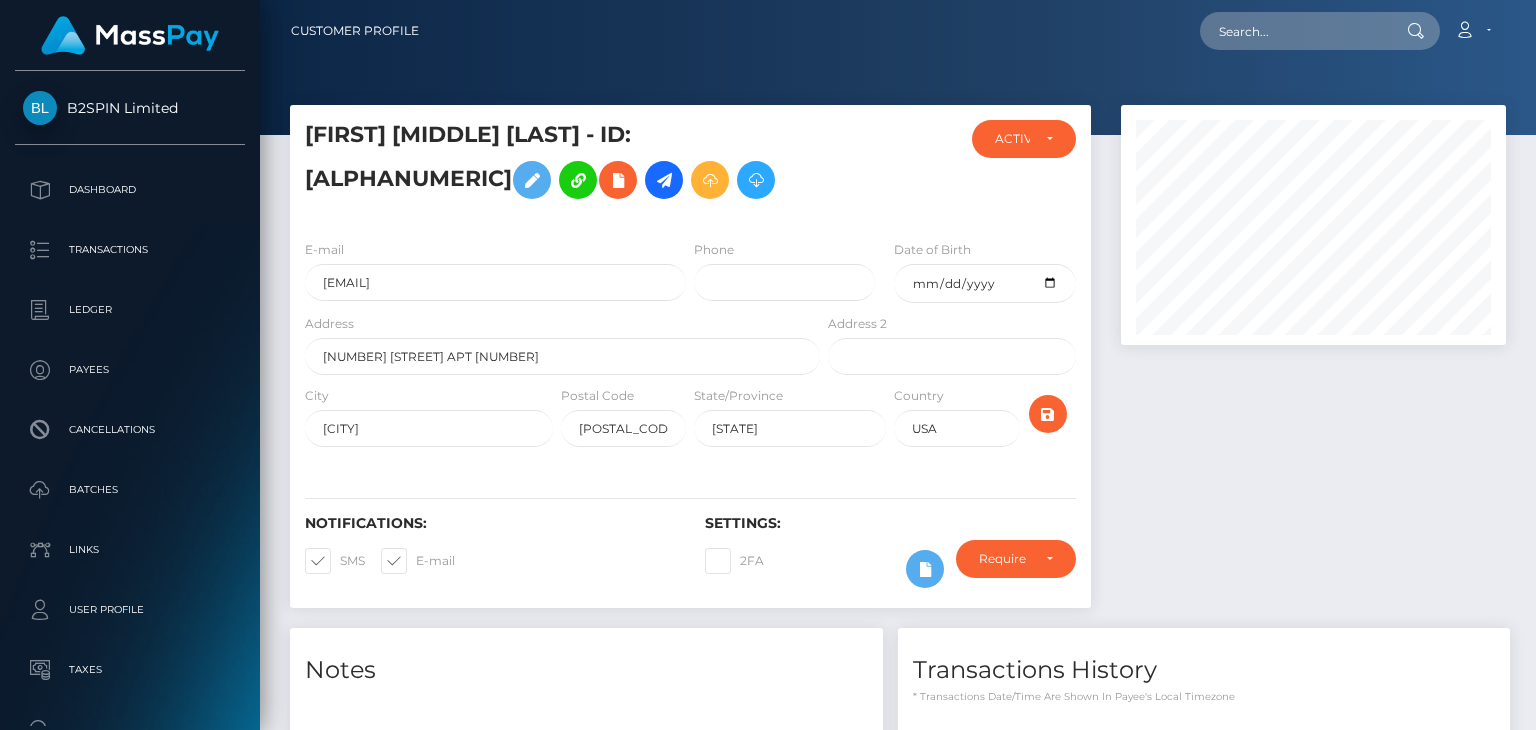 scroll, scrollTop: 0, scrollLeft: 0, axis: both 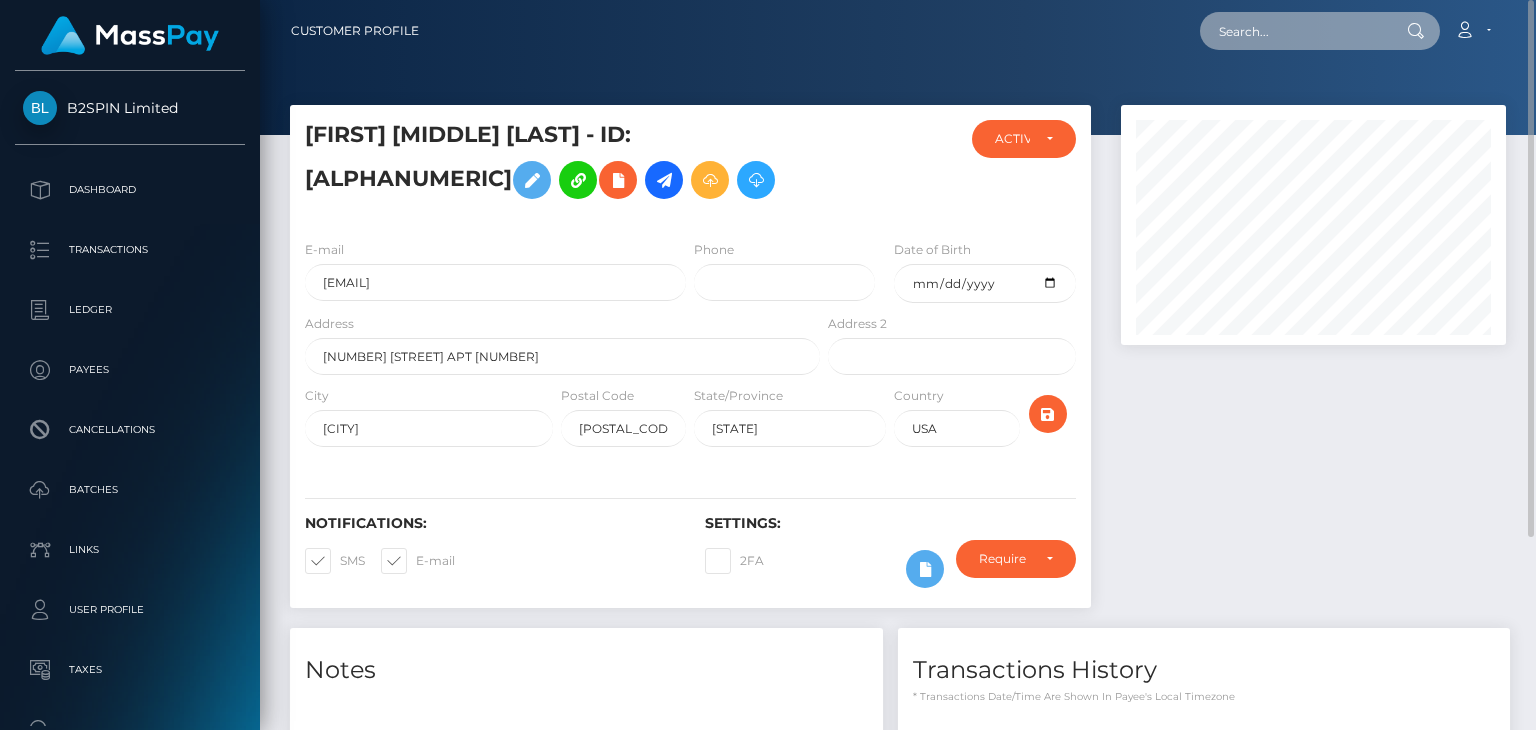 click at bounding box center [1294, 31] 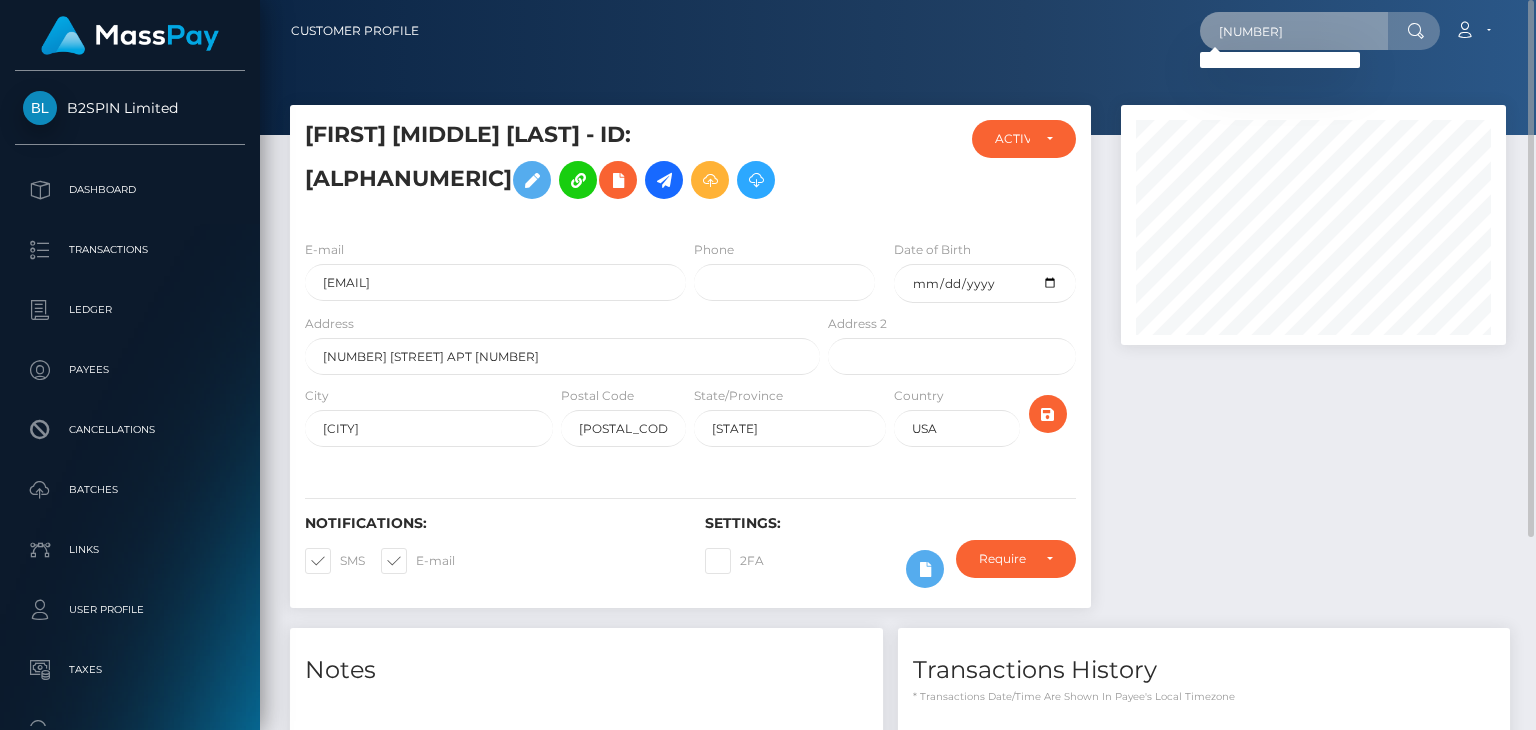 click on "[NUMBER]" at bounding box center (1294, 31) 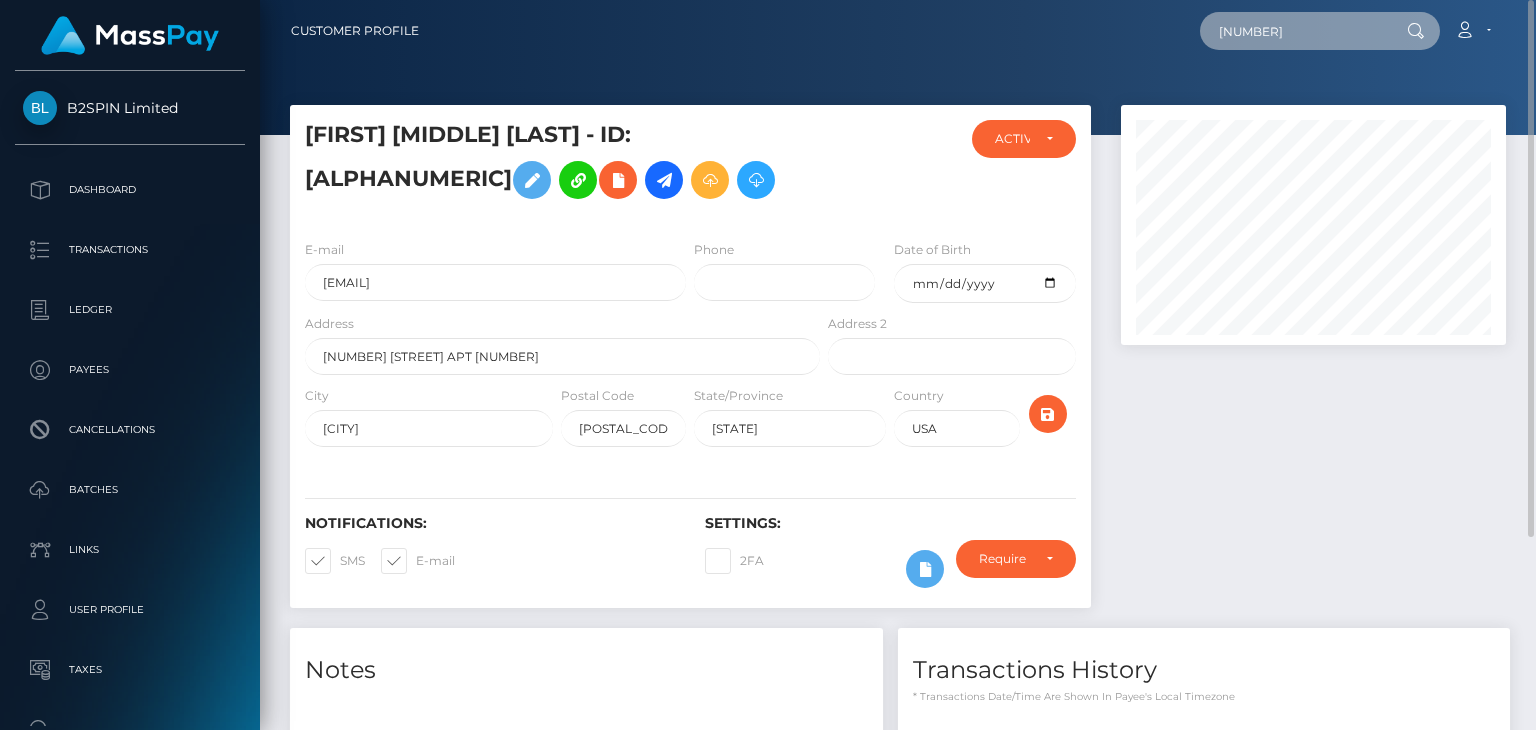 click on "[NUMBER]" at bounding box center (1294, 31) 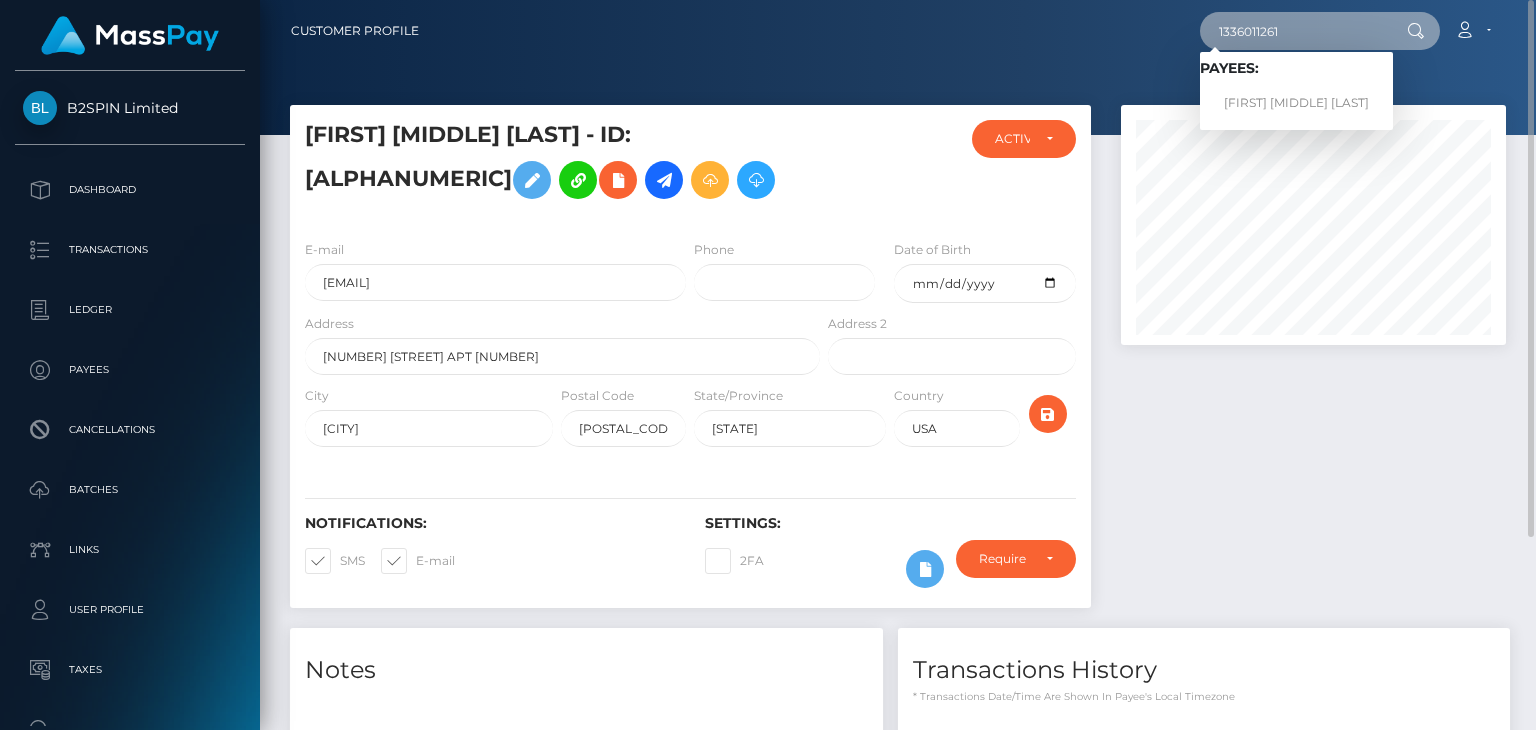 type on "1336011261" 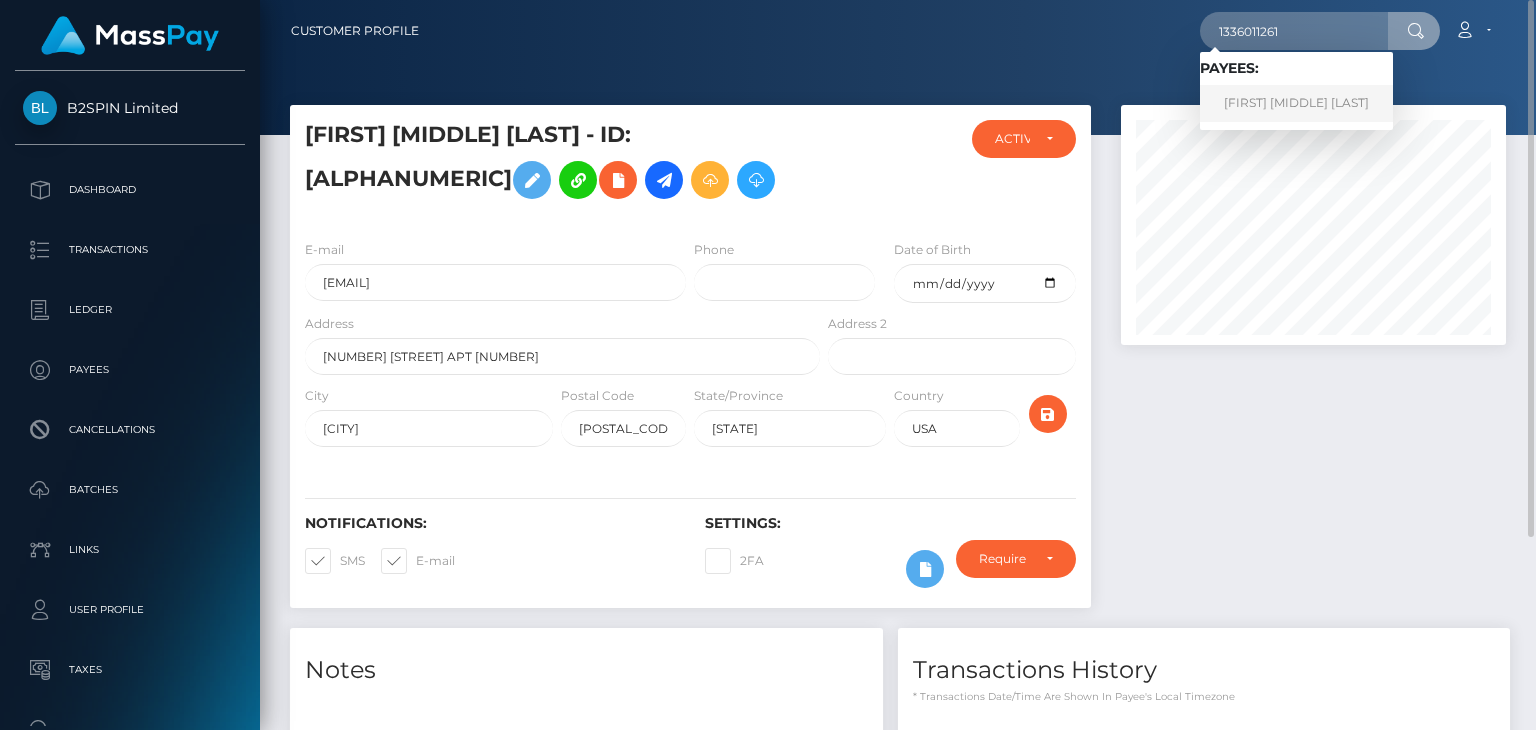click on "[FIRST] [MIDDLE] [LAST]" at bounding box center (1296, 103) 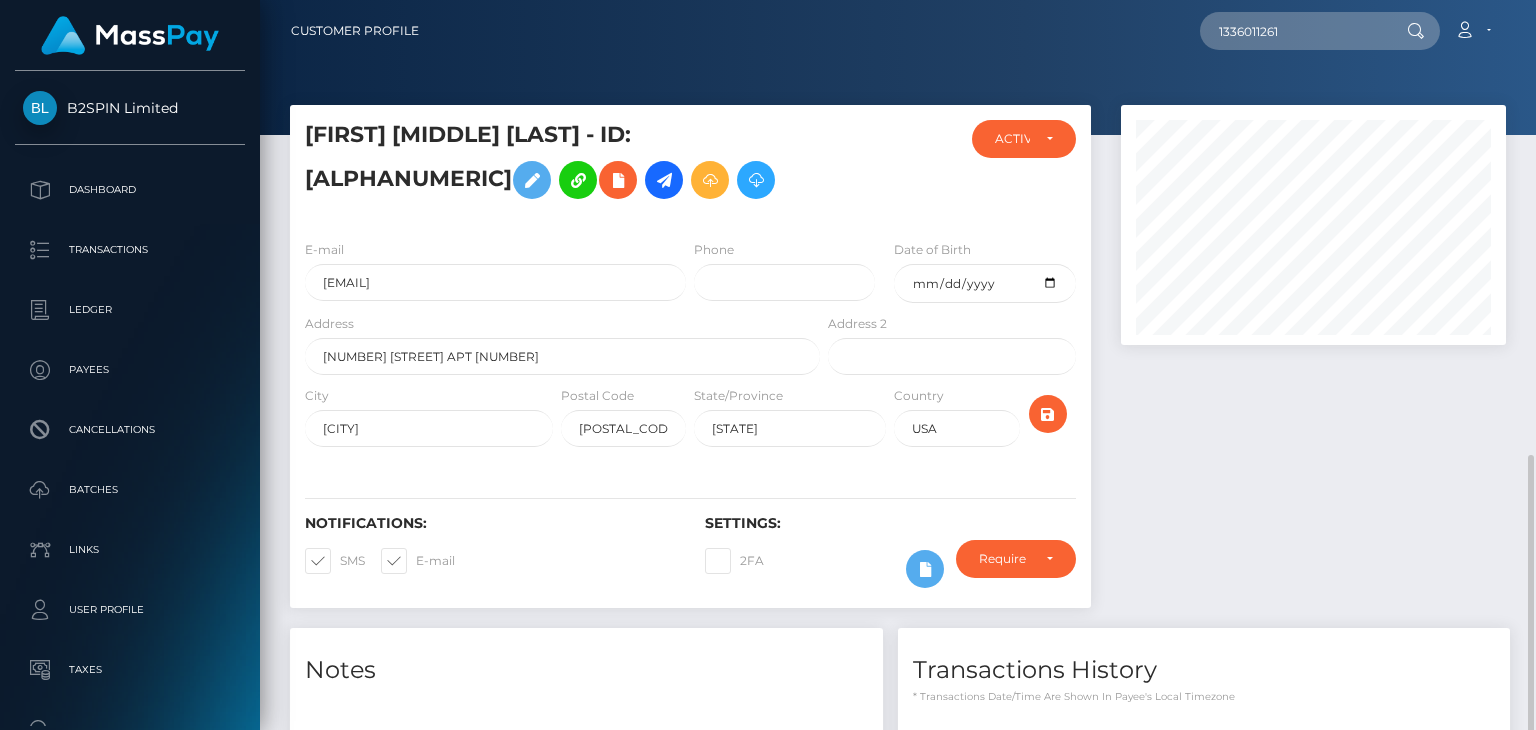 scroll, scrollTop: 262, scrollLeft: 0, axis: vertical 